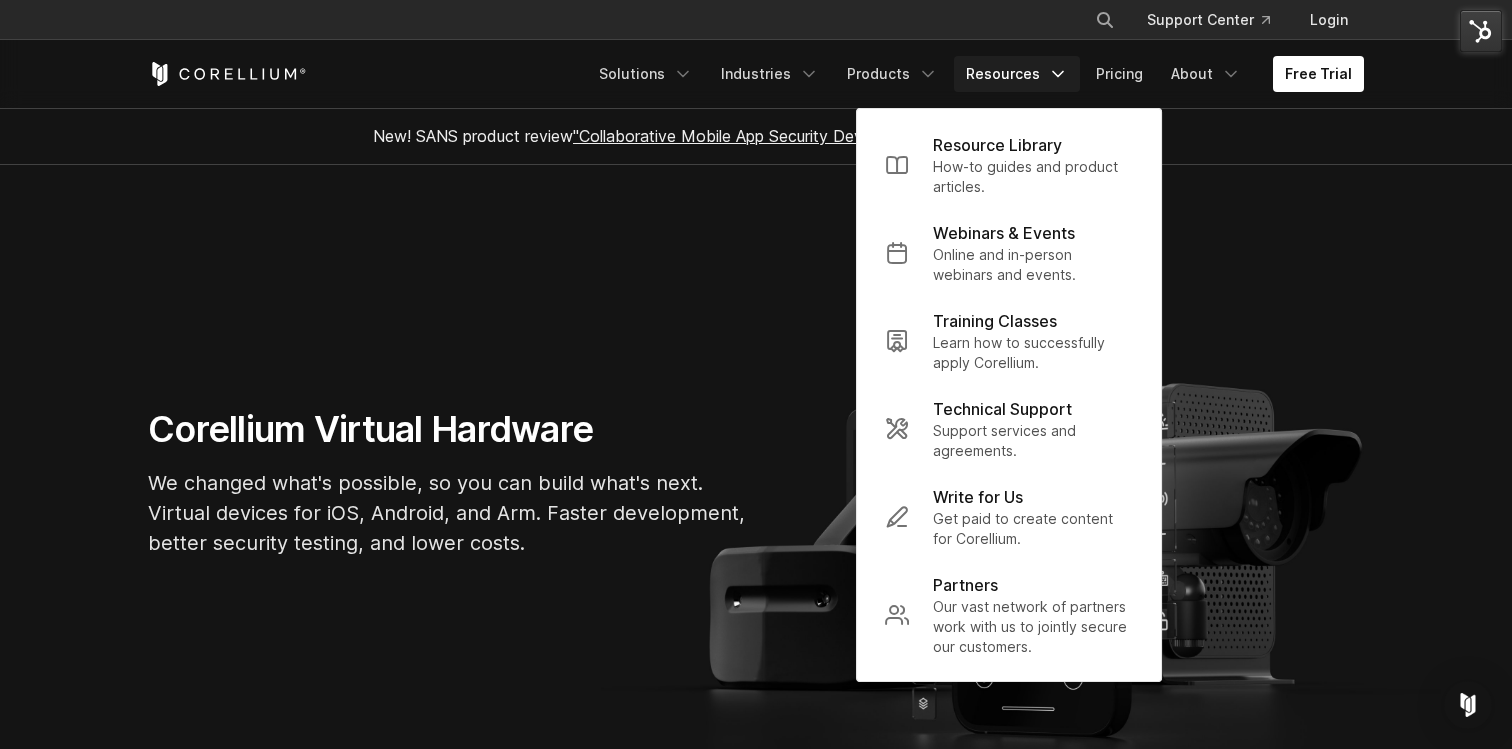 scroll, scrollTop: 0, scrollLeft: 0, axis: both 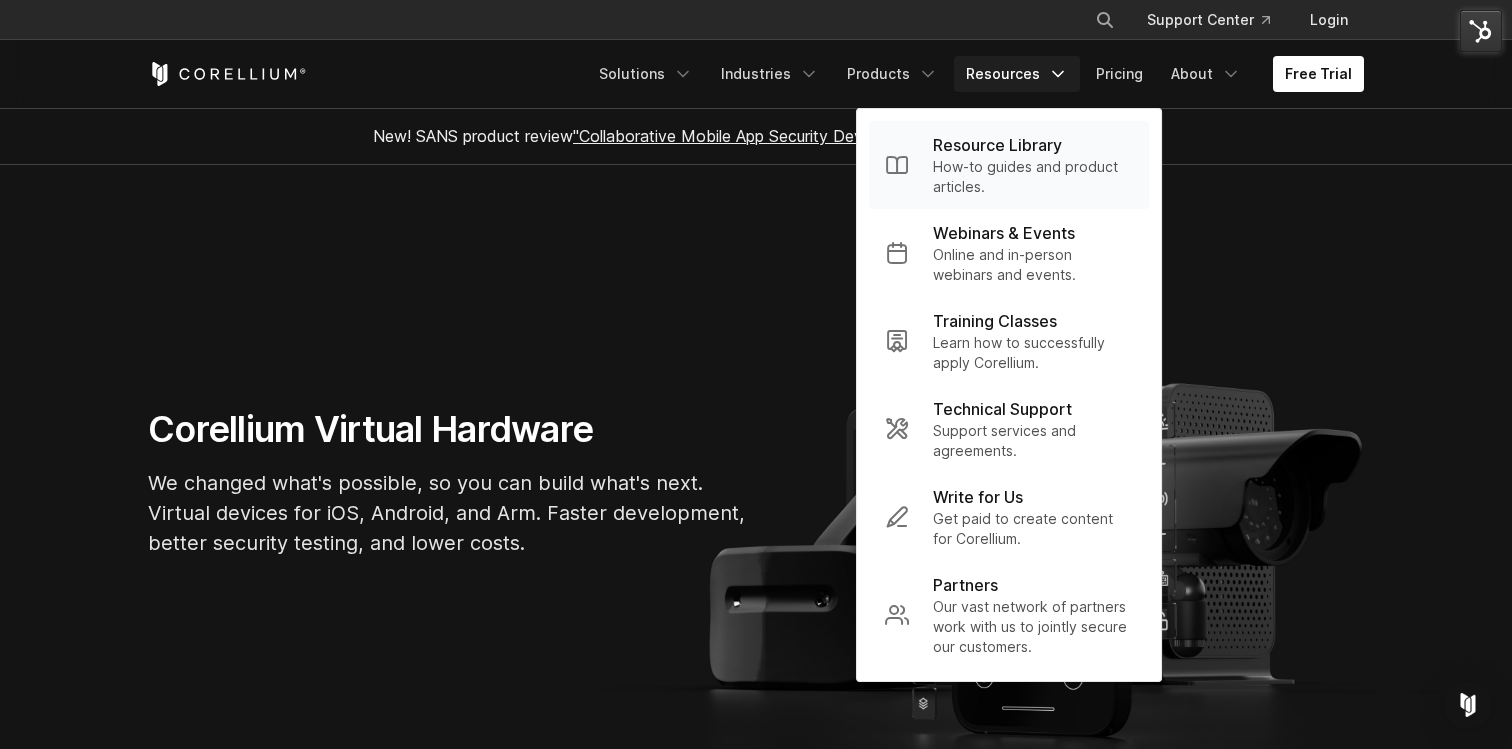 click on "How-to guides and product articles." at bounding box center [1033, 177] 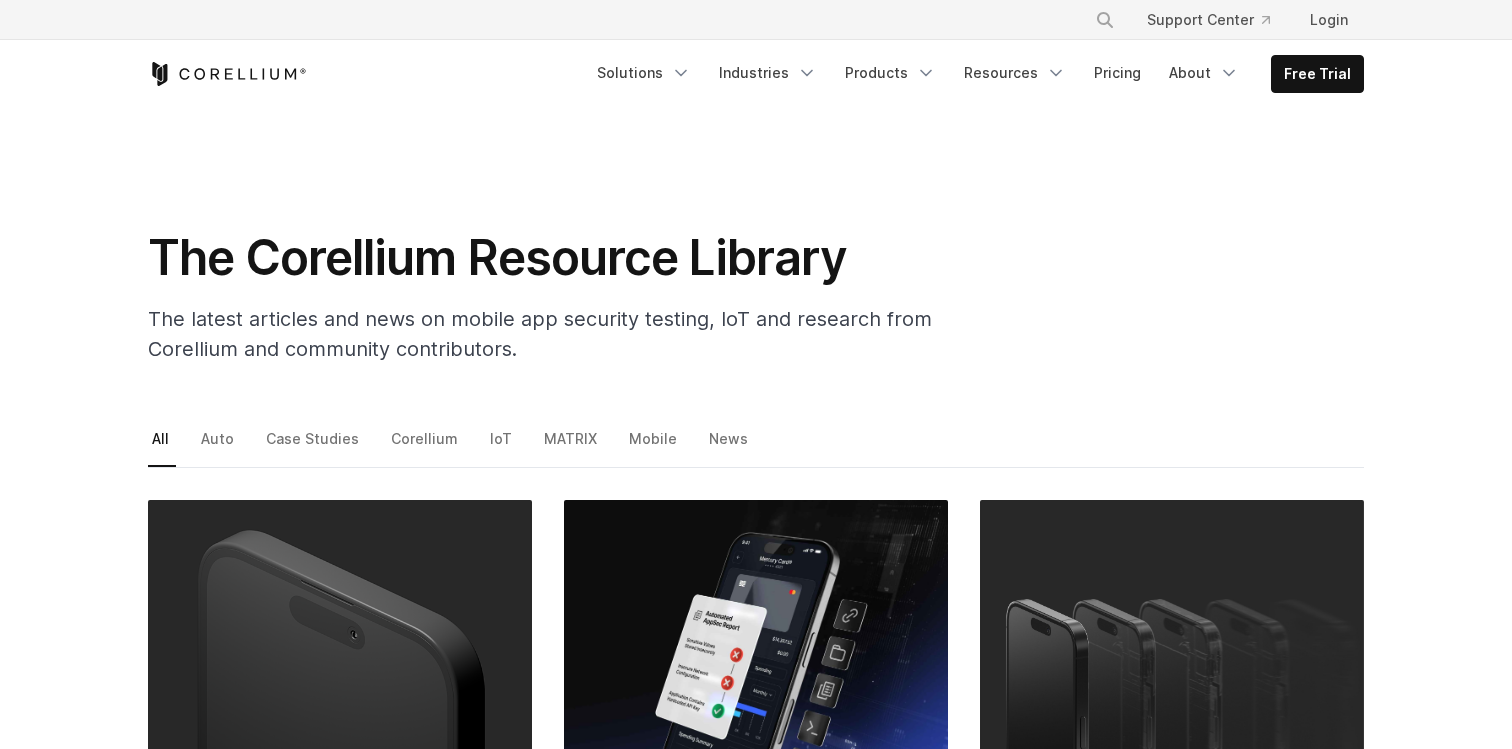 scroll, scrollTop: 0, scrollLeft: 0, axis: both 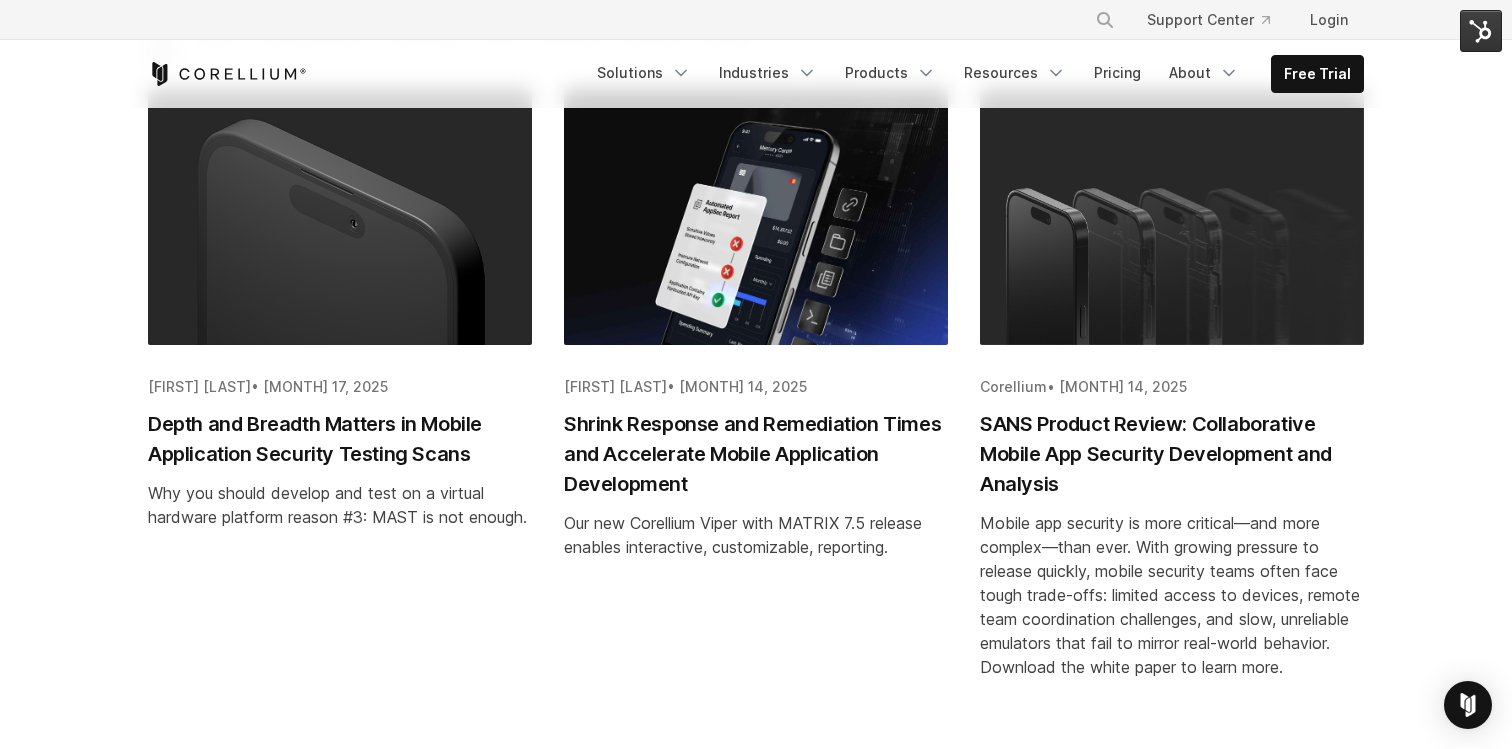click on "Depth and Breadth Matters in Mobile Application Security Testing Scans" at bounding box center [340, 439] 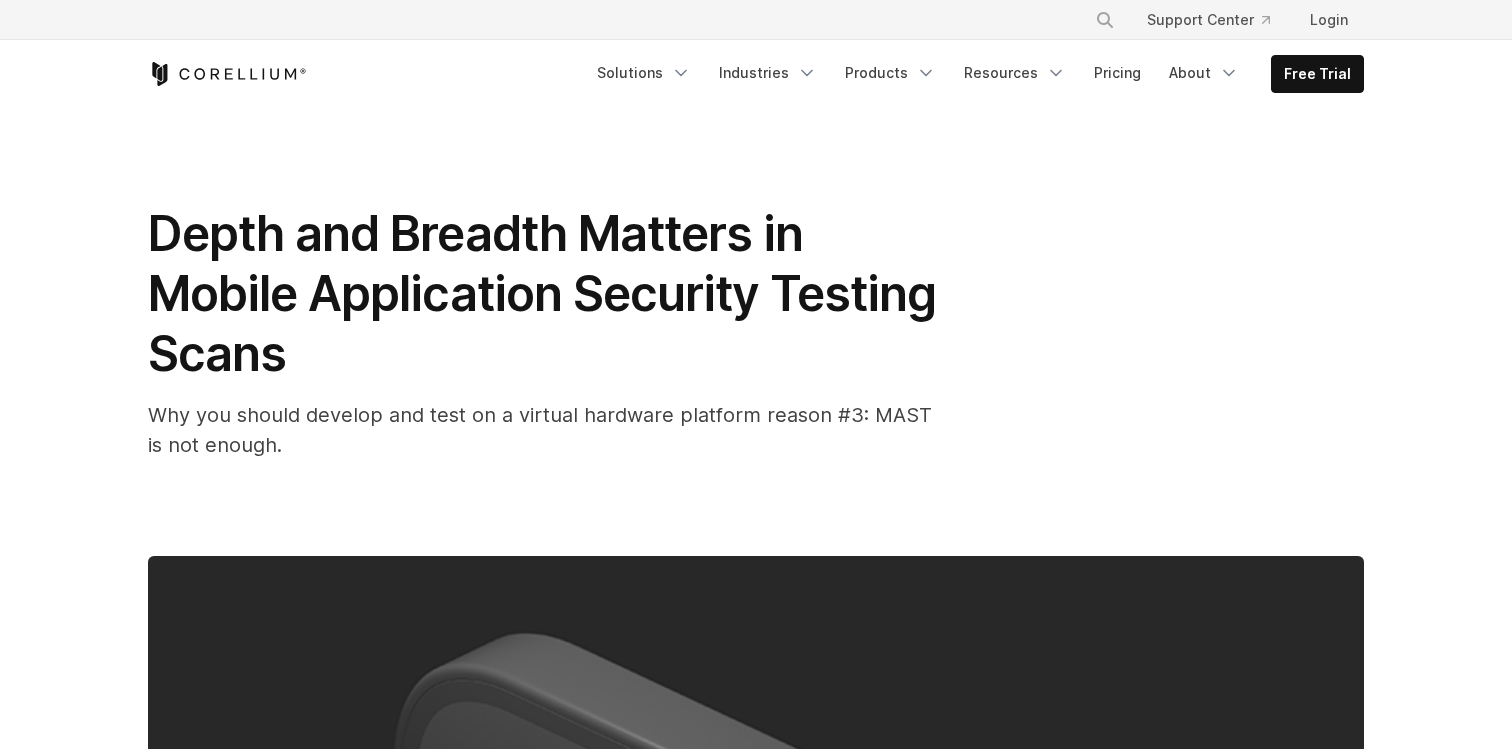 scroll, scrollTop: 0, scrollLeft: 0, axis: both 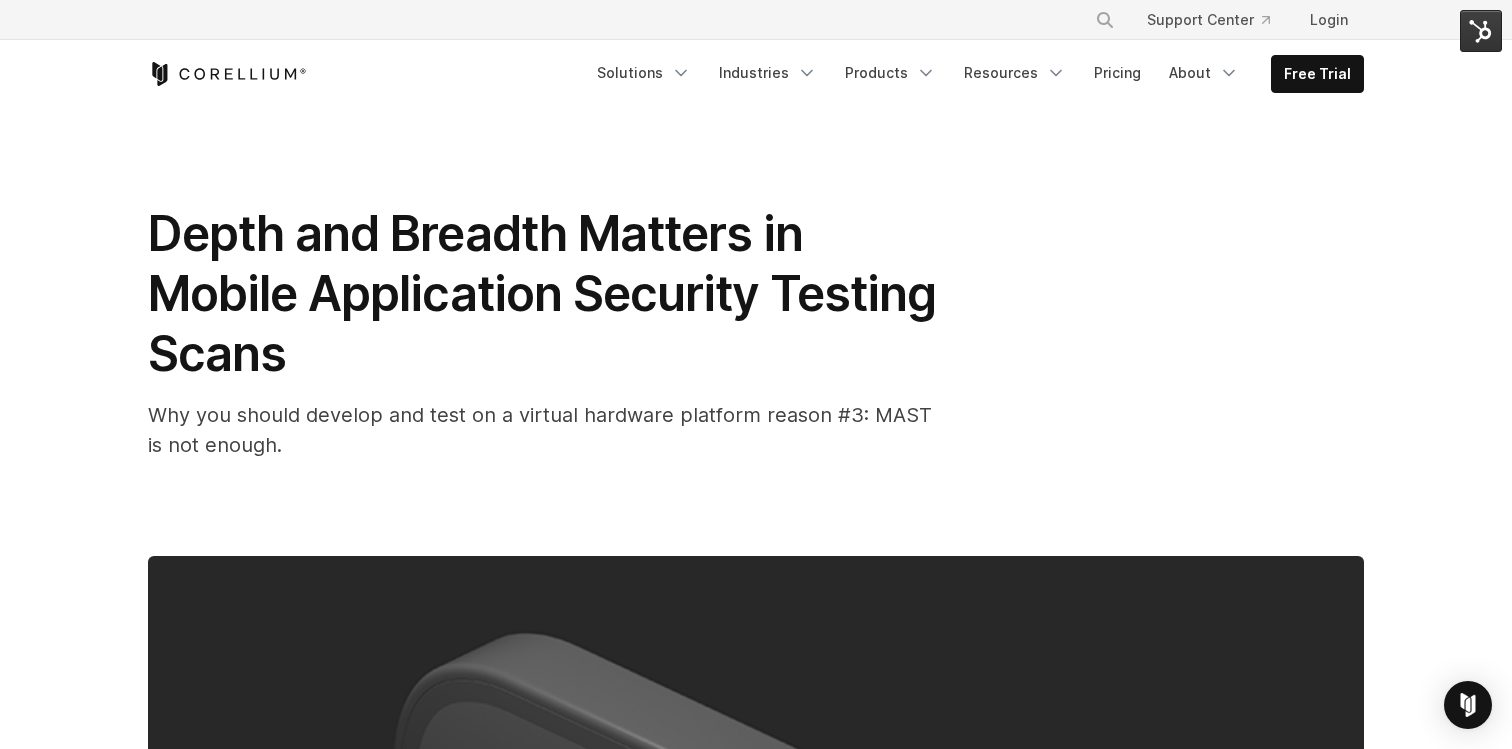 click on "Depth and Breadth Matters in Mobile Application Security Testing Scans" at bounding box center [548, 294] 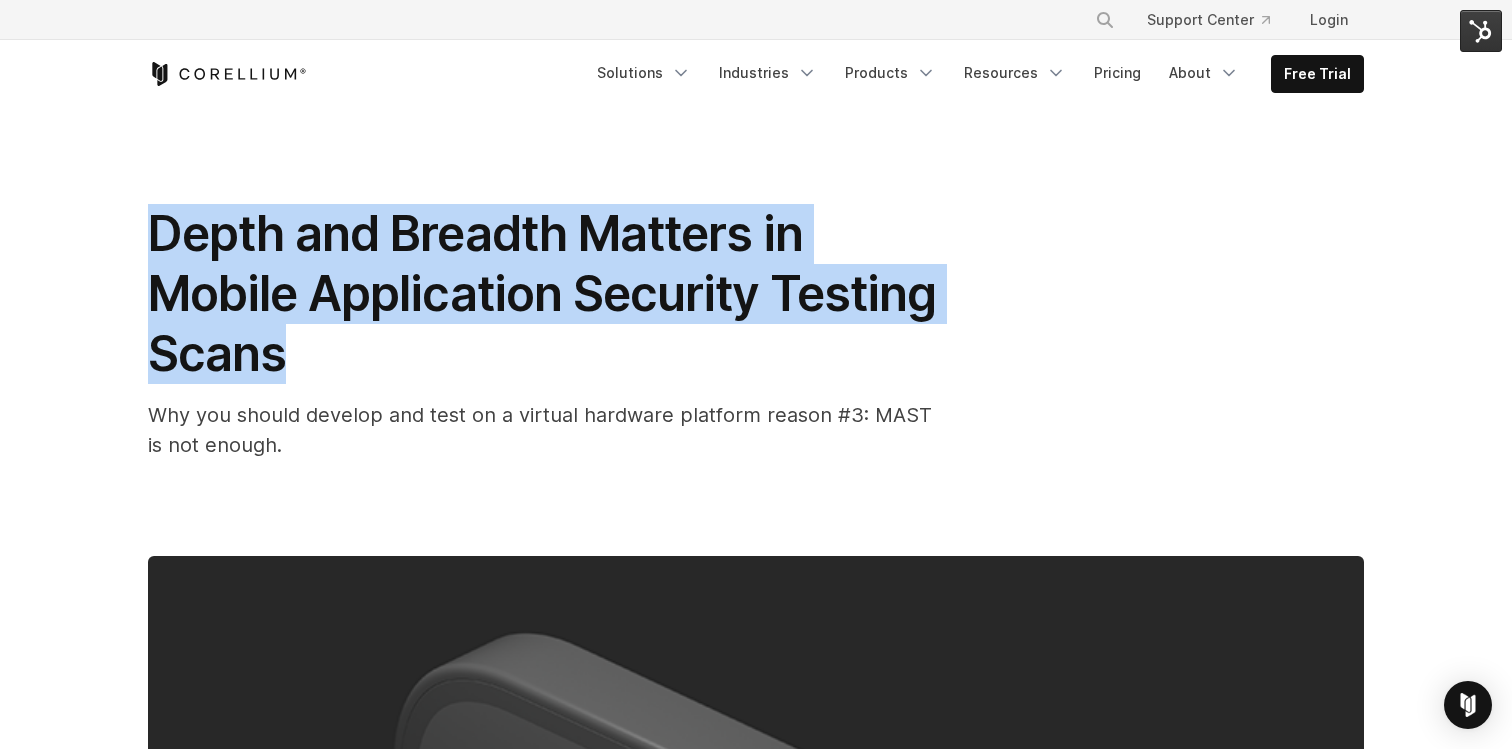 drag, startPoint x: 289, startPoint y: 358, endPoint x: 158, endPoint y: 240, distance: 176.30939 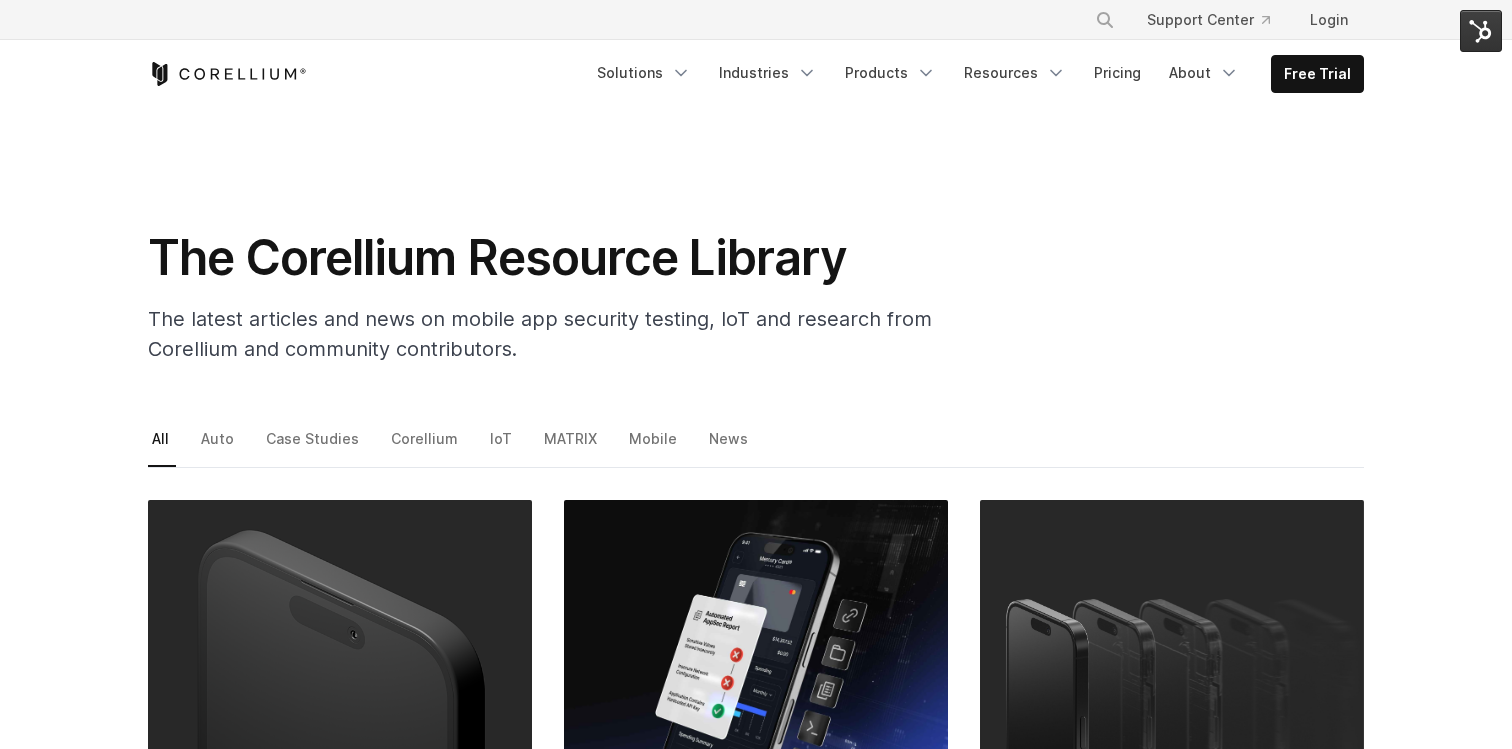 scroll, scrollTop: 411, scrollLeft: 0, axis: vertical 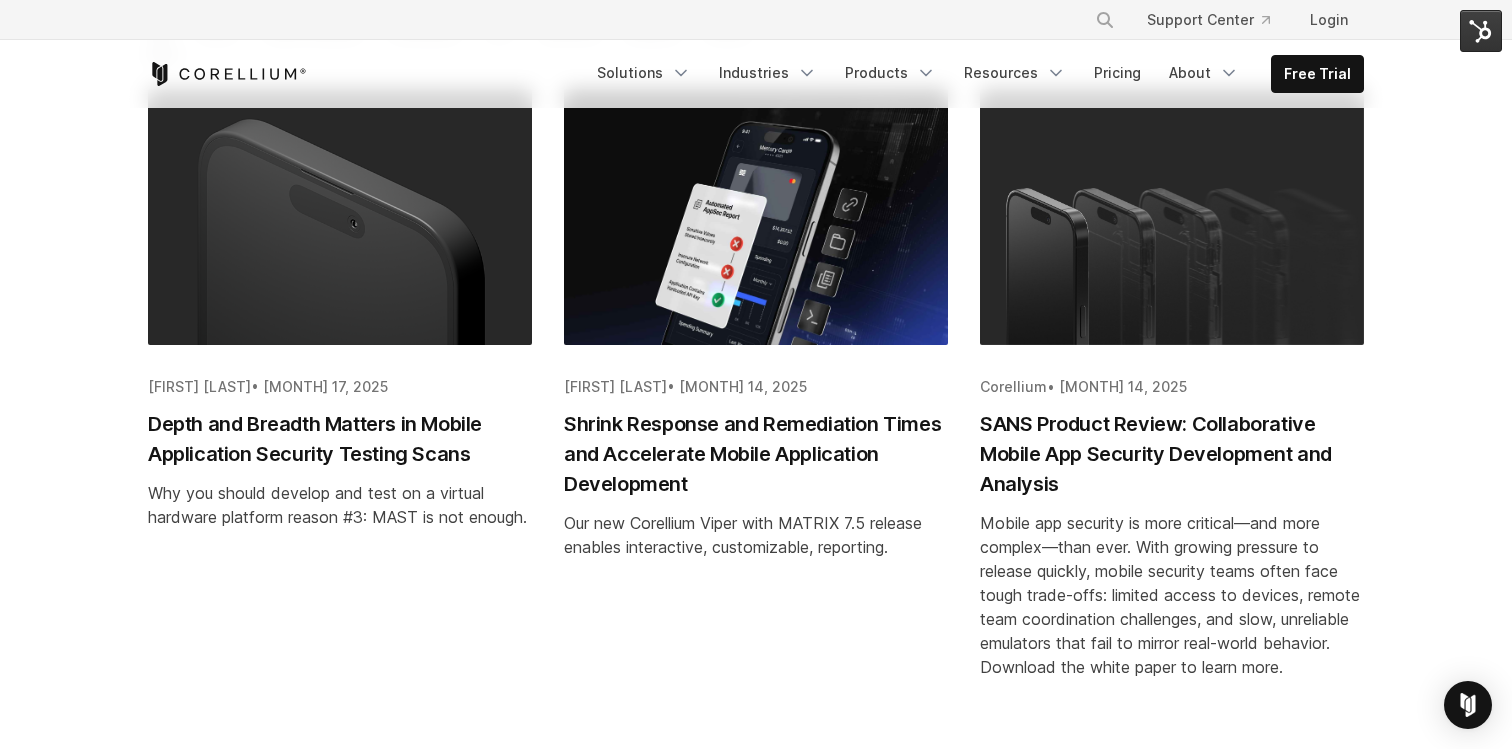 click on "Shrink Response and Remediation Times and Accelerate Mobile Application Development" at bounding box center [756, 454] 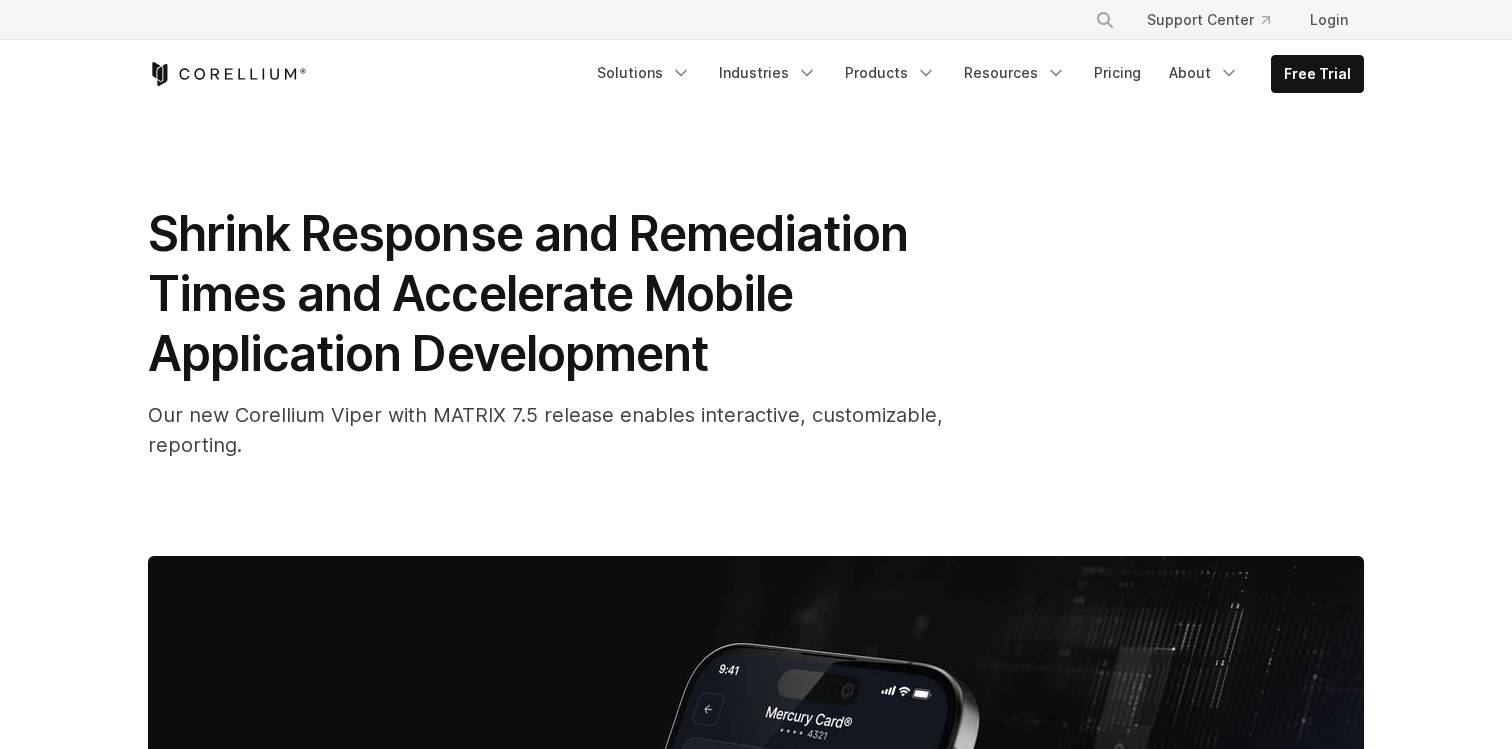 scroll, scrollTop: 0, scrollLeft: 0, axis: both 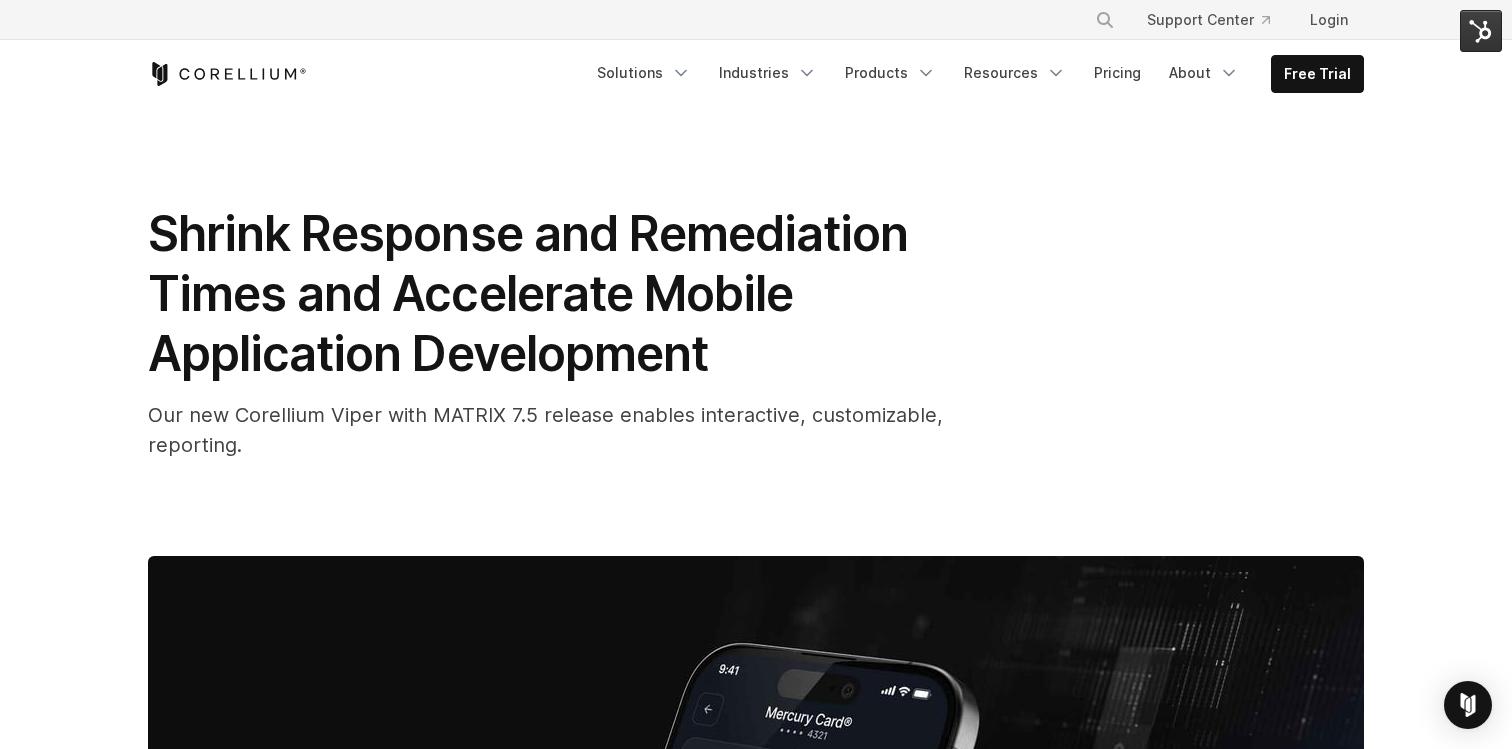 click on "Shrink Response and Remediation Times and Accelerate Mobile Application Development" at bounding box center [528, 293] 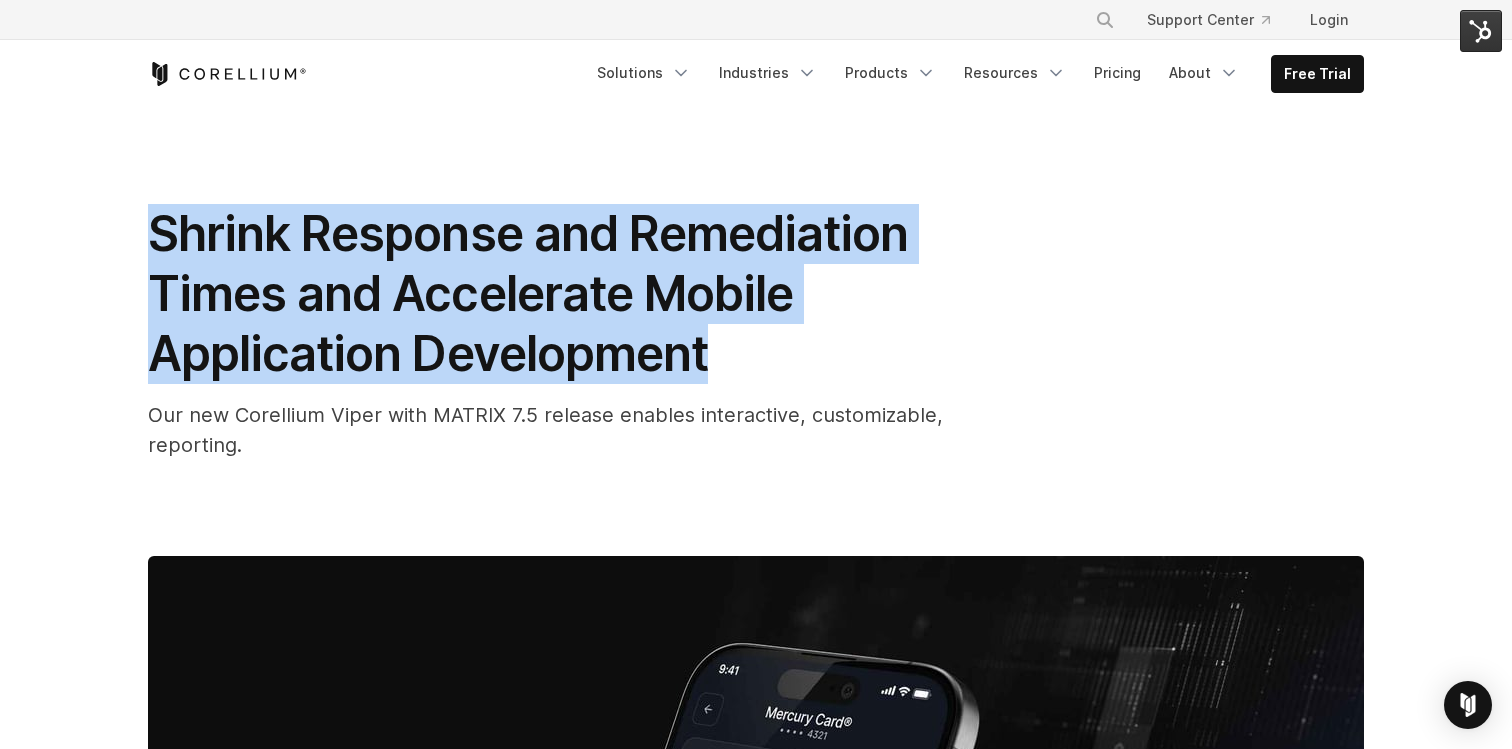 drag, startPoint x: 708, startPoint y: 356, endPoint x: 156, endPoint y: 218, distance: 568.9886 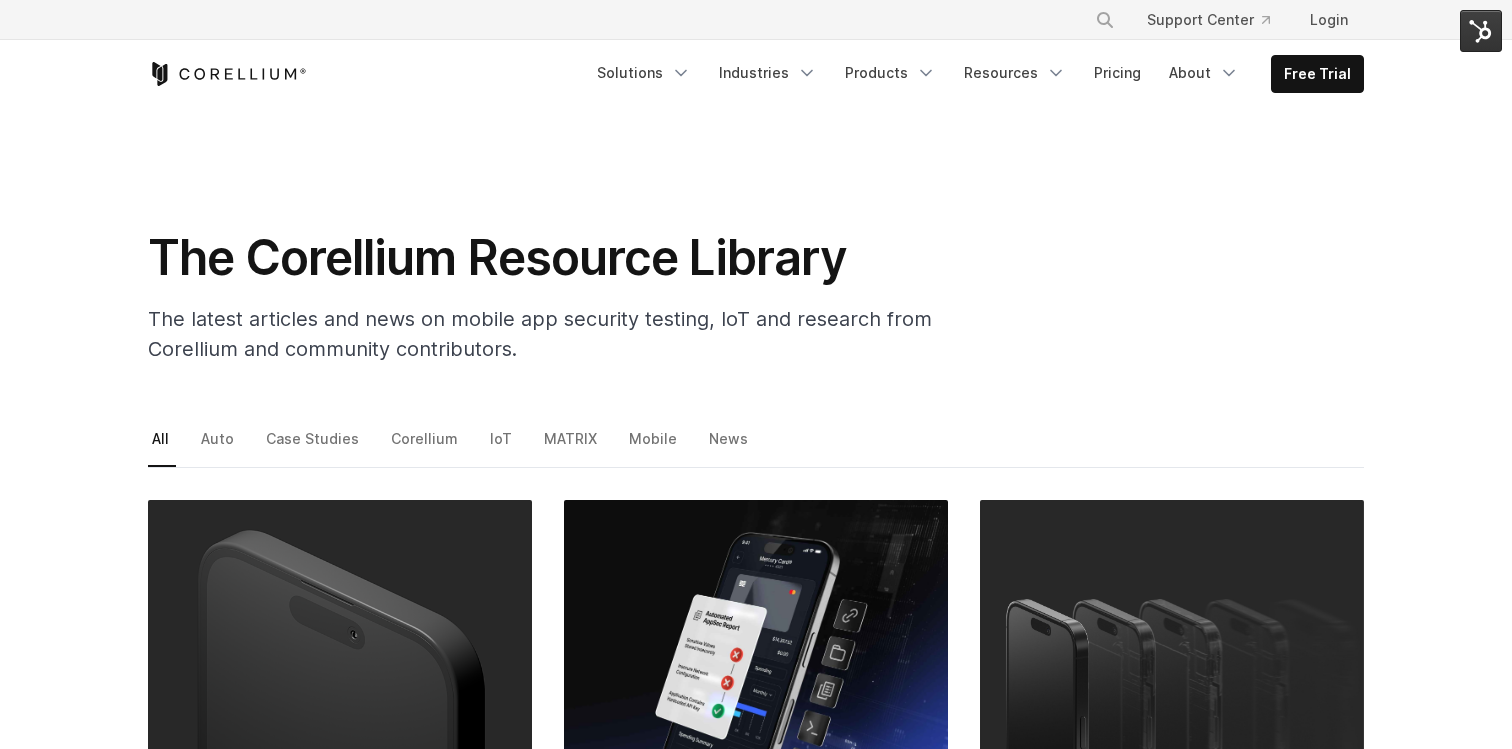 scroll, scrollTop: 411, scrollLeft: 0, axis: vertical 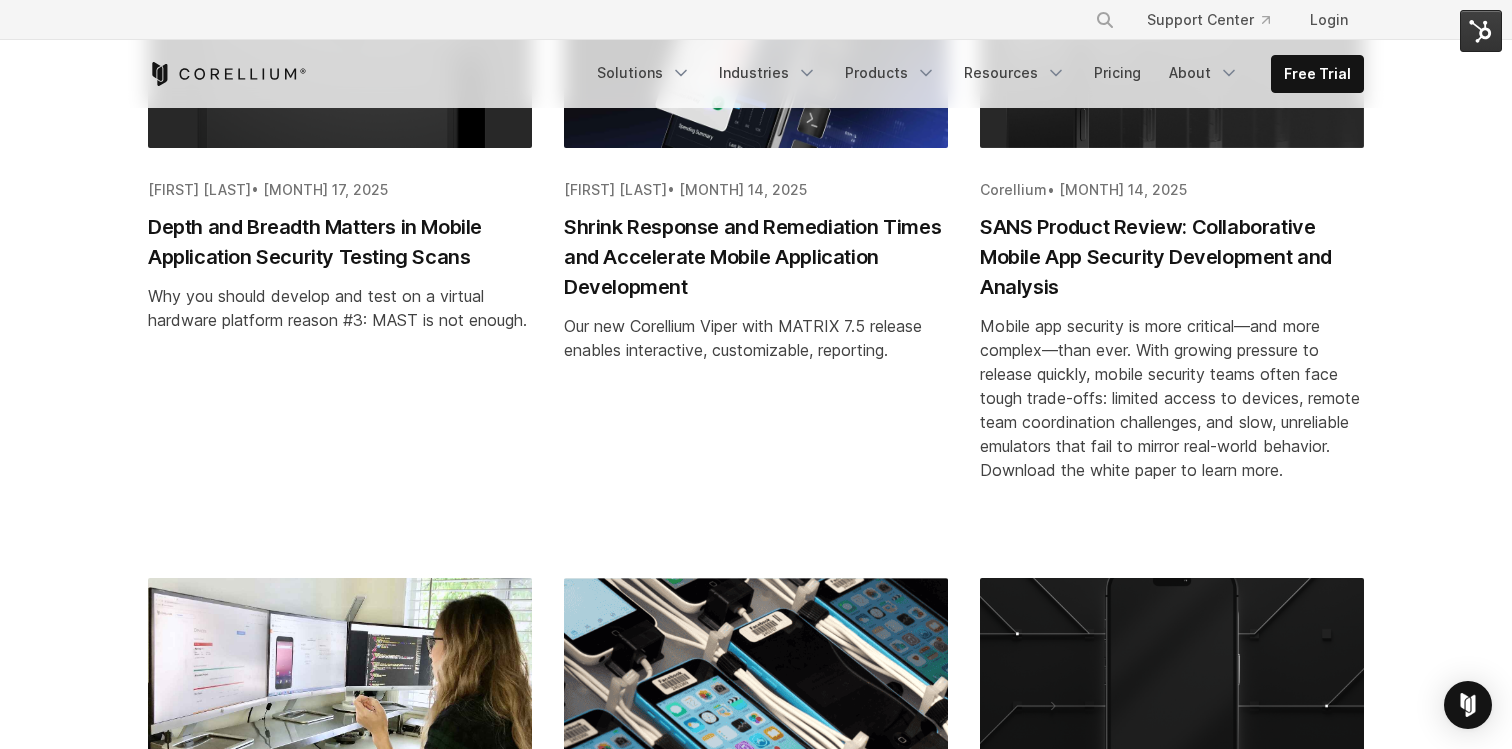 click on "SANS Product Review: Collaborative Mobile App Security Development and Analysis" at bounding box center (1172, 257) 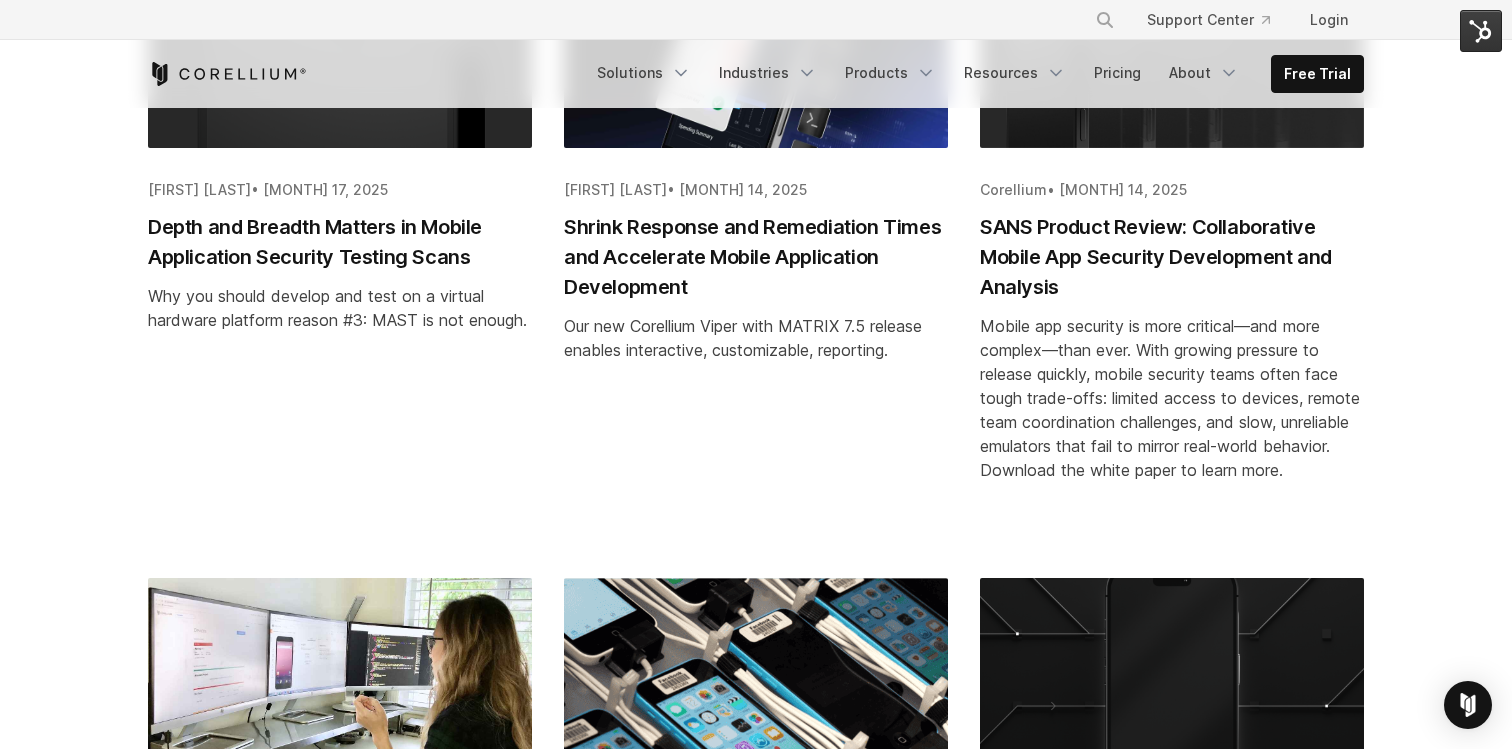click on "SANS Product Review: Collaborative Mobile App Security Development and Analysis" at bounding box center (1172, 257) 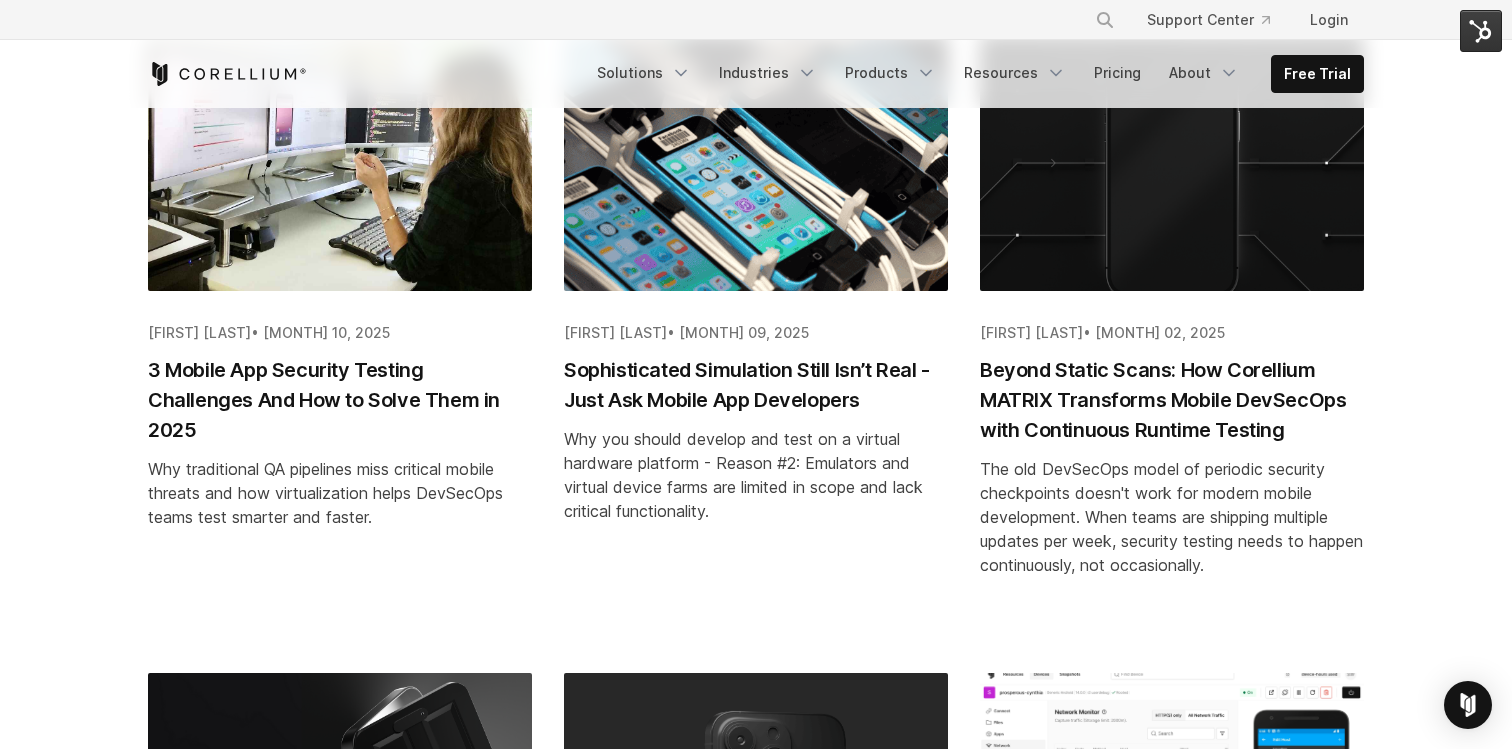 scroll, scrollTop: 1154, scrollLeft: 0, axis: vertical 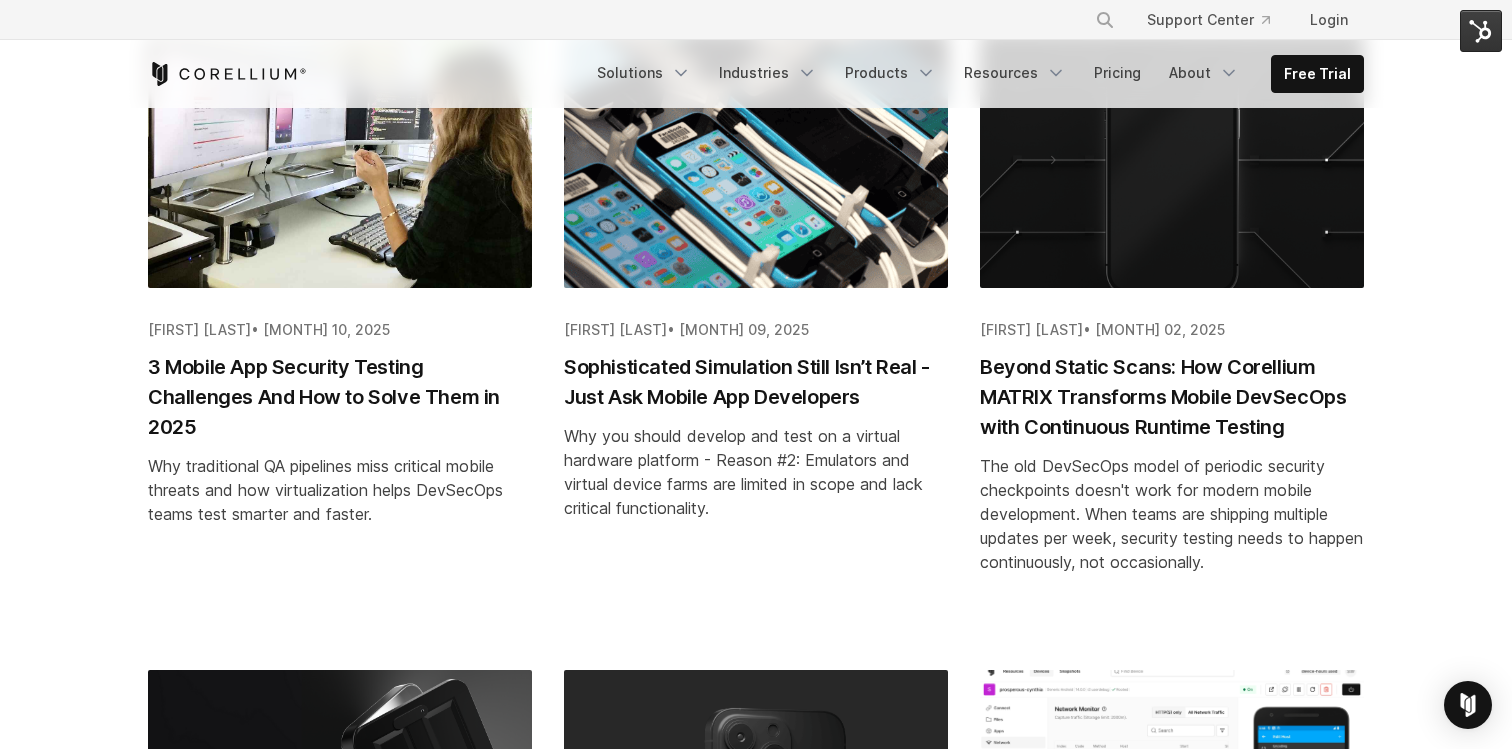 click on "3 Mobile App Security Testing Challenges And How to Solve Them in 2025" at bounding box center [340, 397] 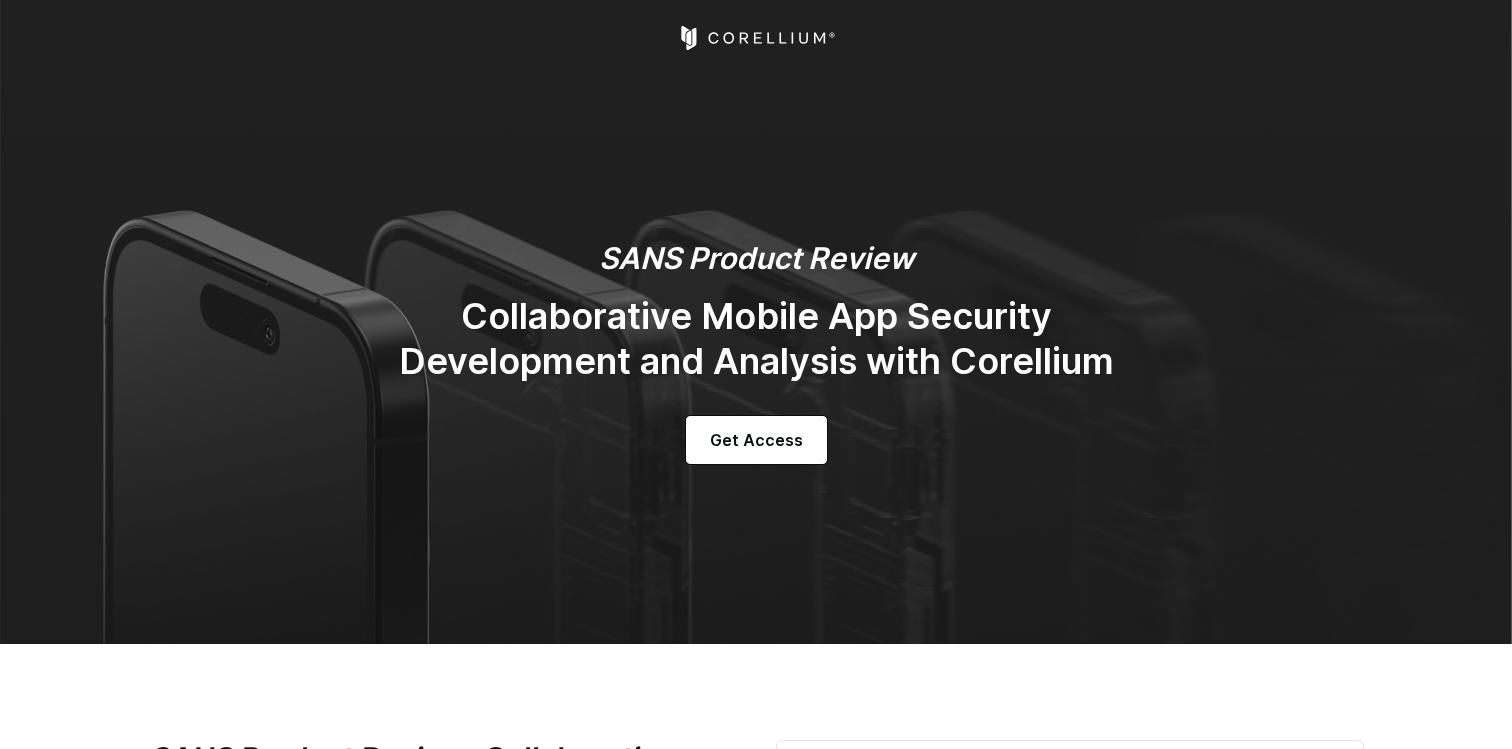 scroll, scrollTop: 0, scrollLeft: 0, axis: both 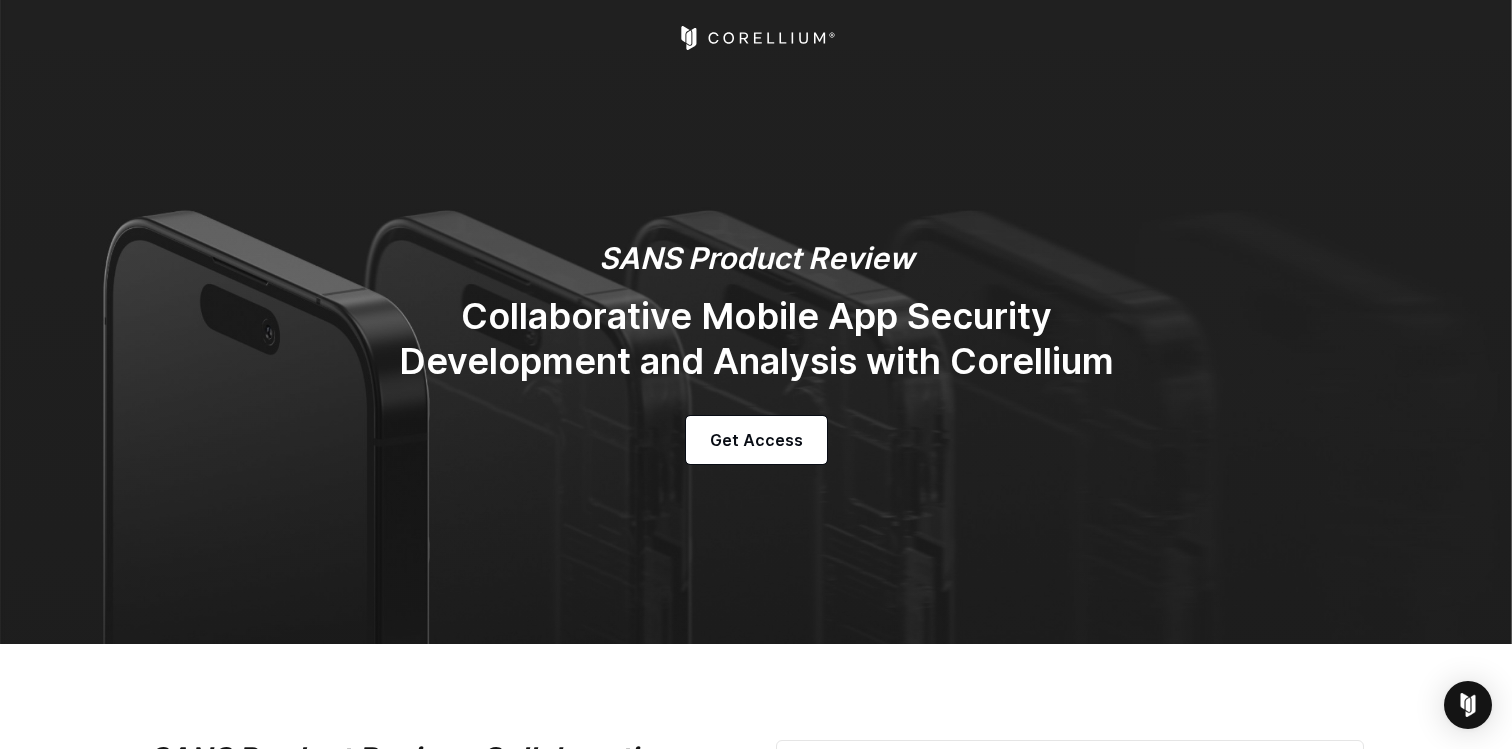 select on "**********" 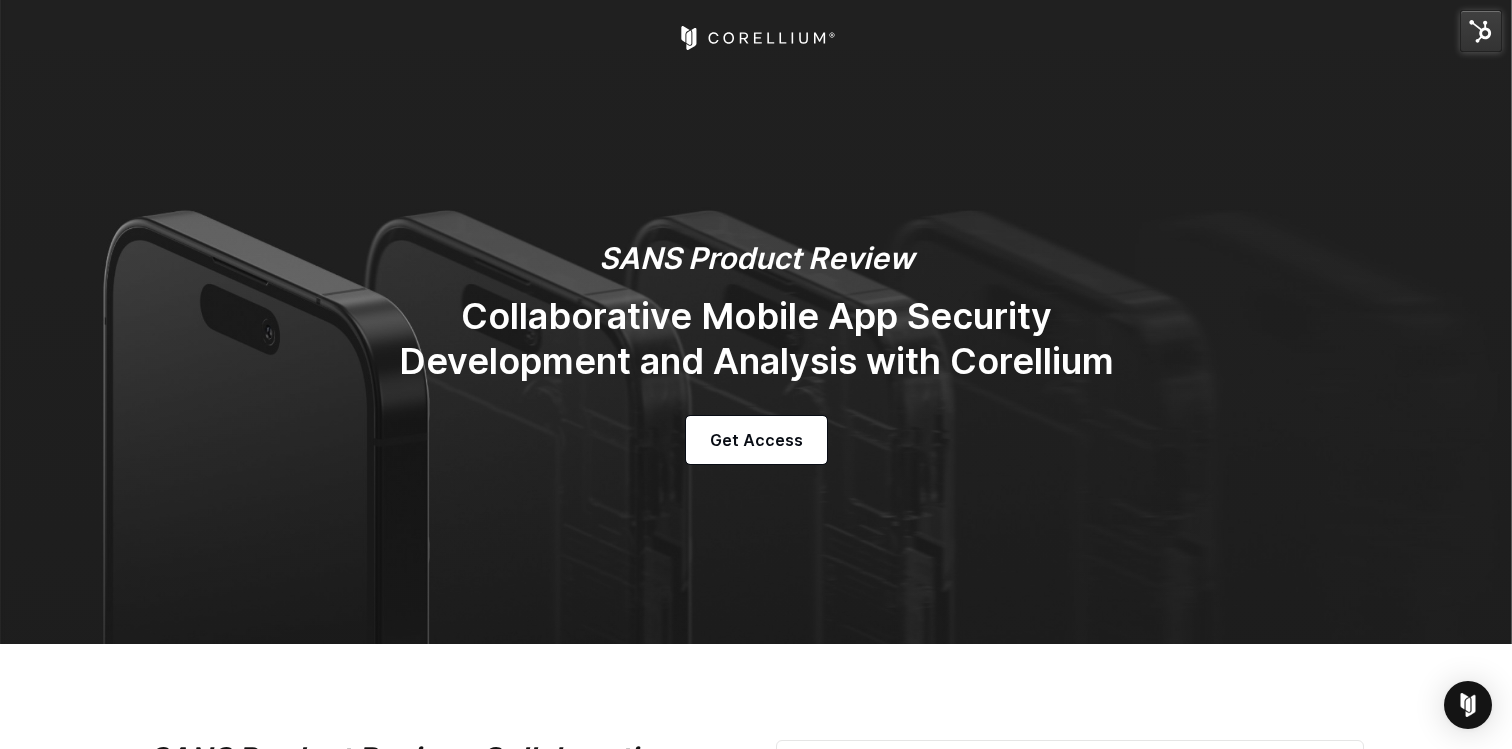 click on "Collaborative Mobile App Security Development and Analysis with Corellium" at bounding box center [756, 339] 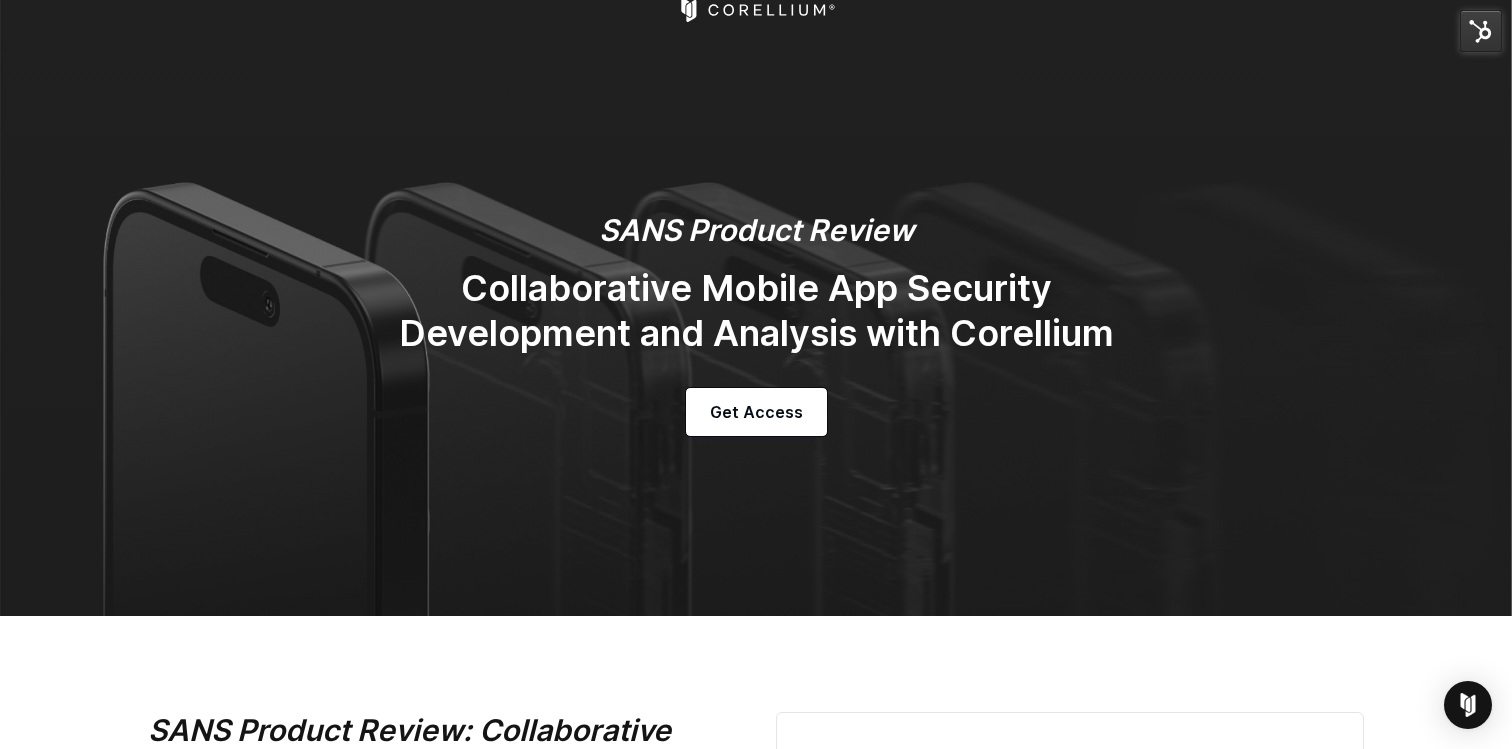 scroll, scrollTop: 0, scrollLeft: 0, axis: both 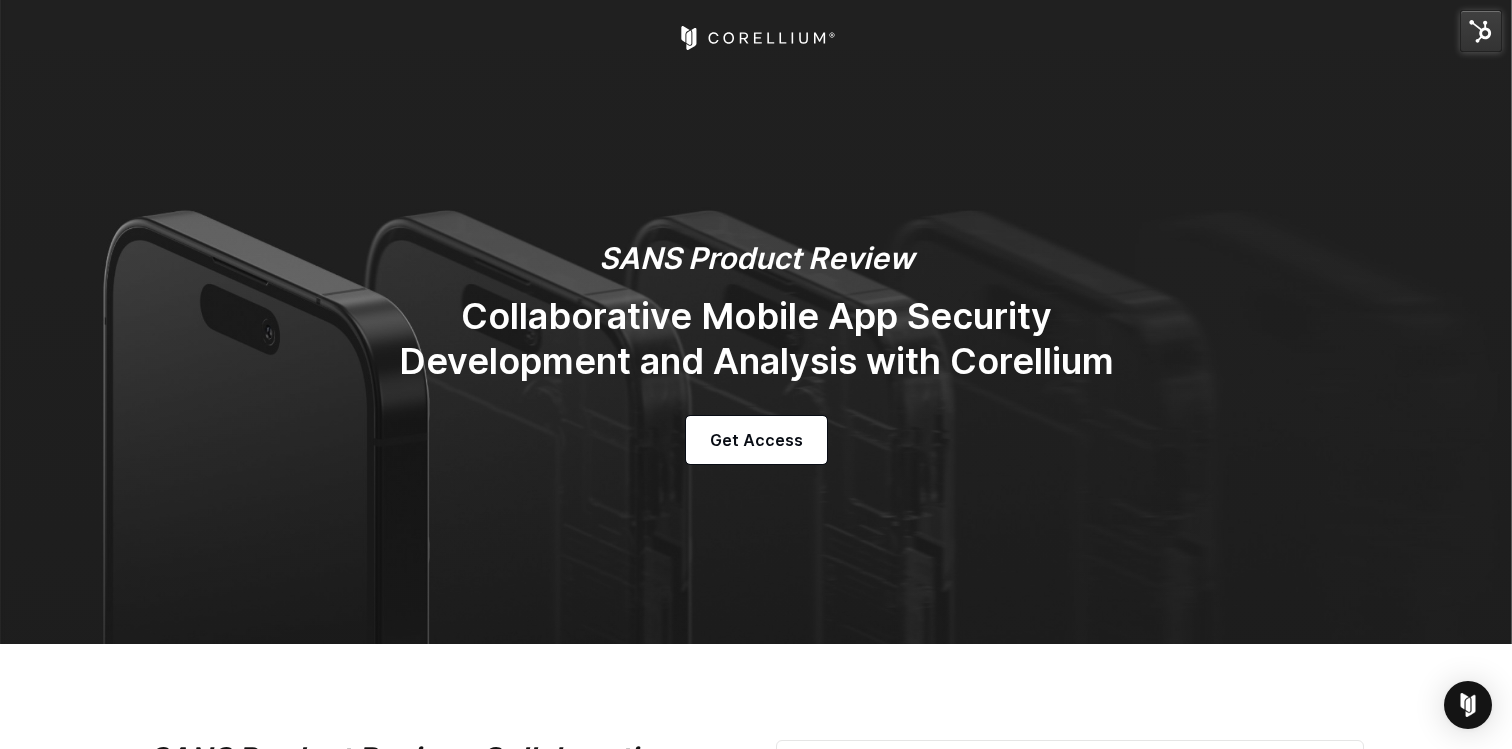 click on "Collaborative Mobile App Security Development and Analysis with Corellium" at bounding box center [756, 339] 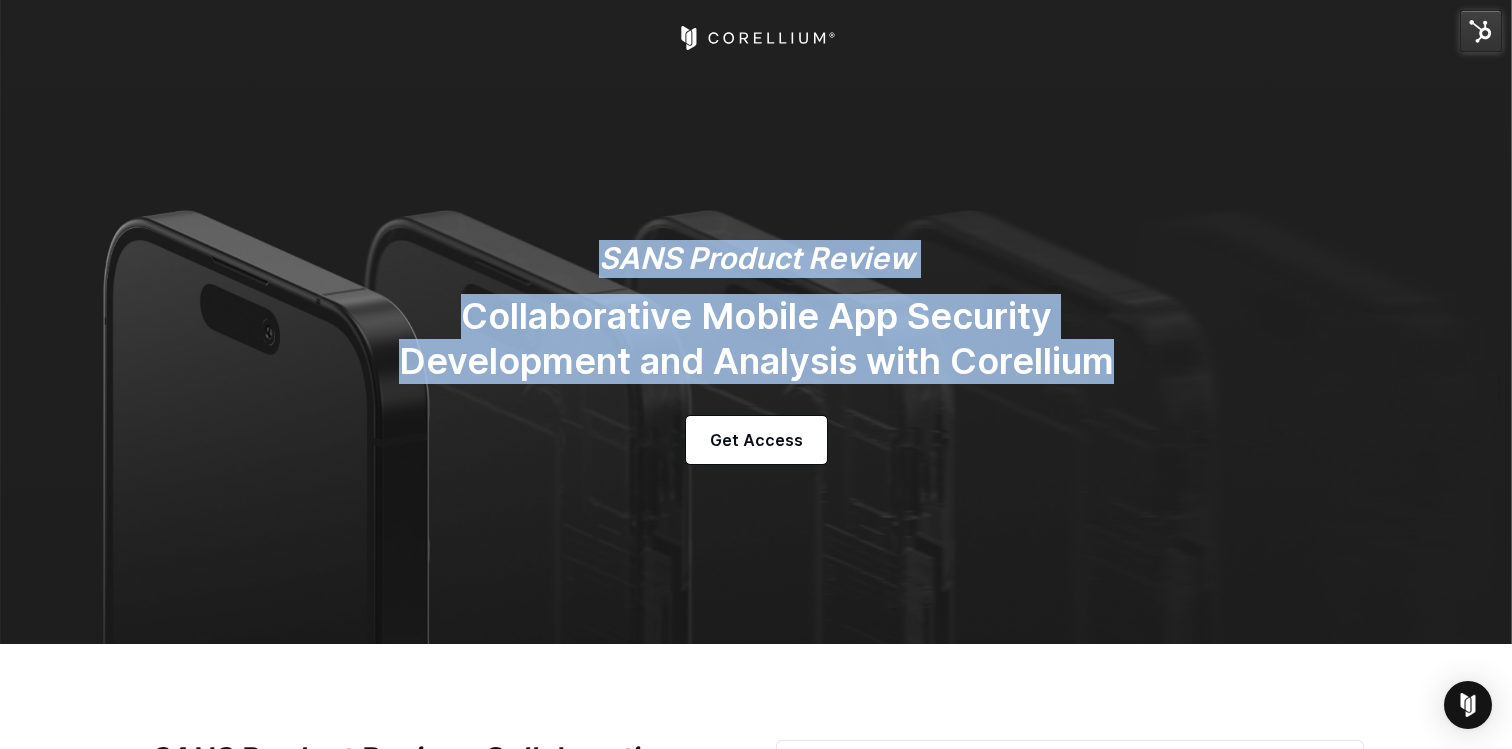 drag, startPoint x: 1118, startPoint y: 363, endPoint x: 579, endPoint y: 260, distance: 548.7531 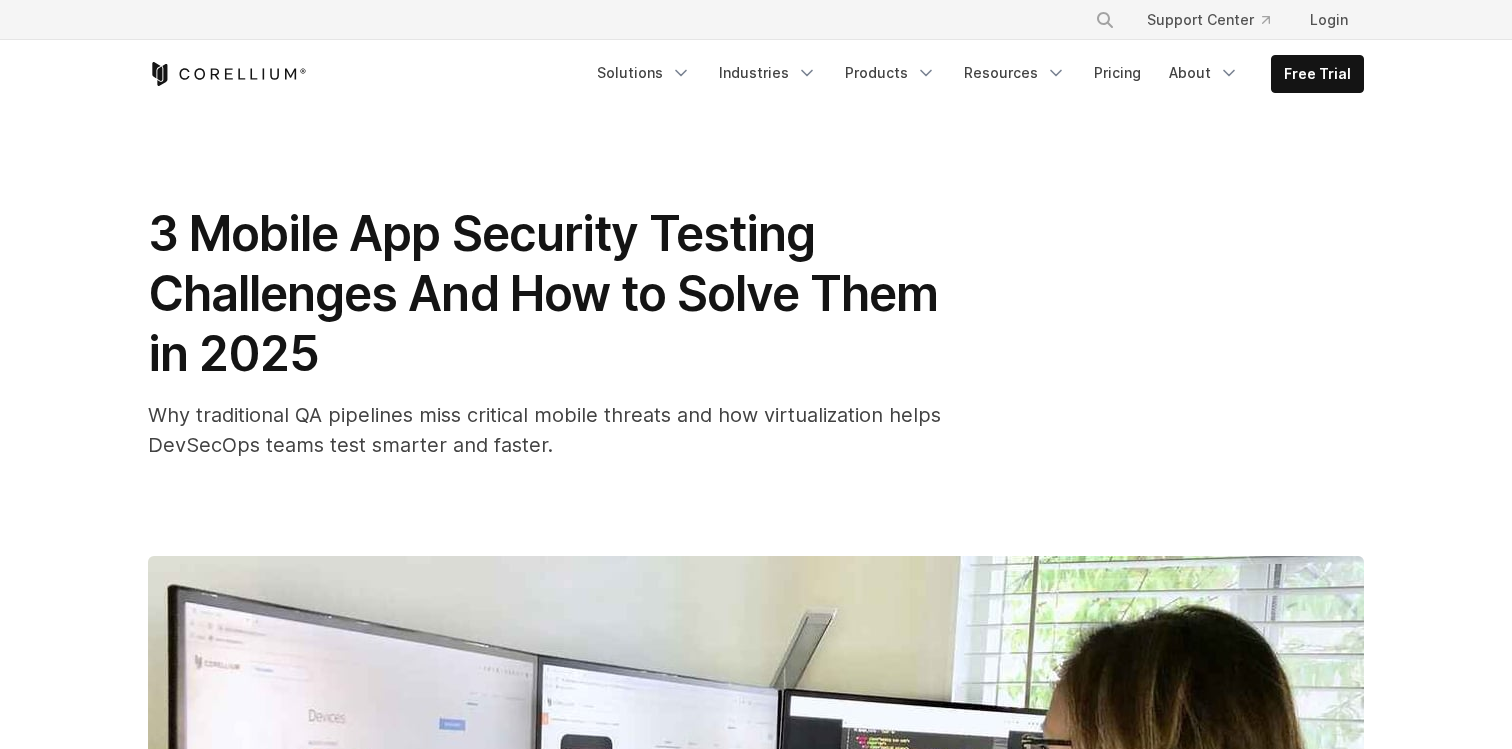 scroll, scrollTop: 0, scrollLeft: 0, axis: both 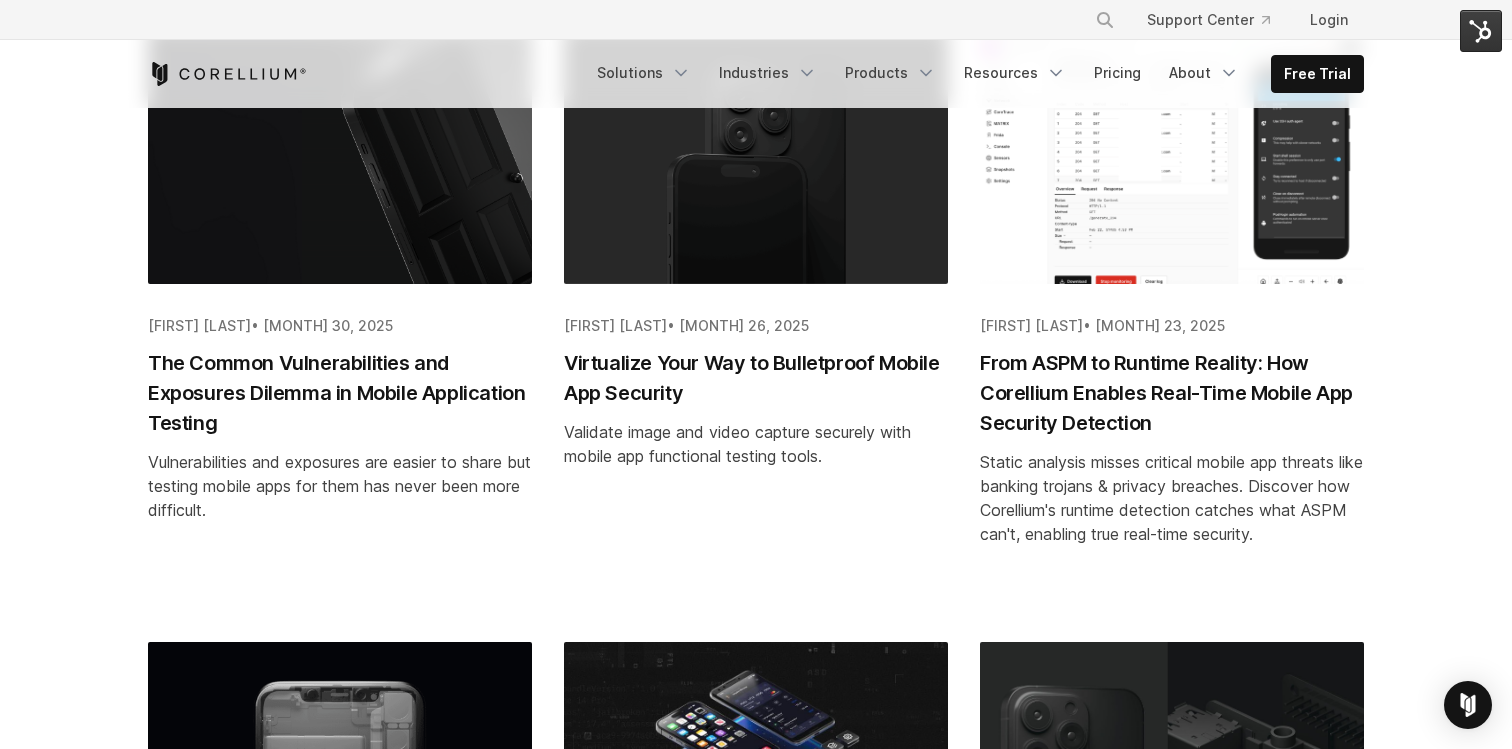 click on "Virtualize Your Way to Bulletproof Mobile App Security" at bounding box center (756, 378) 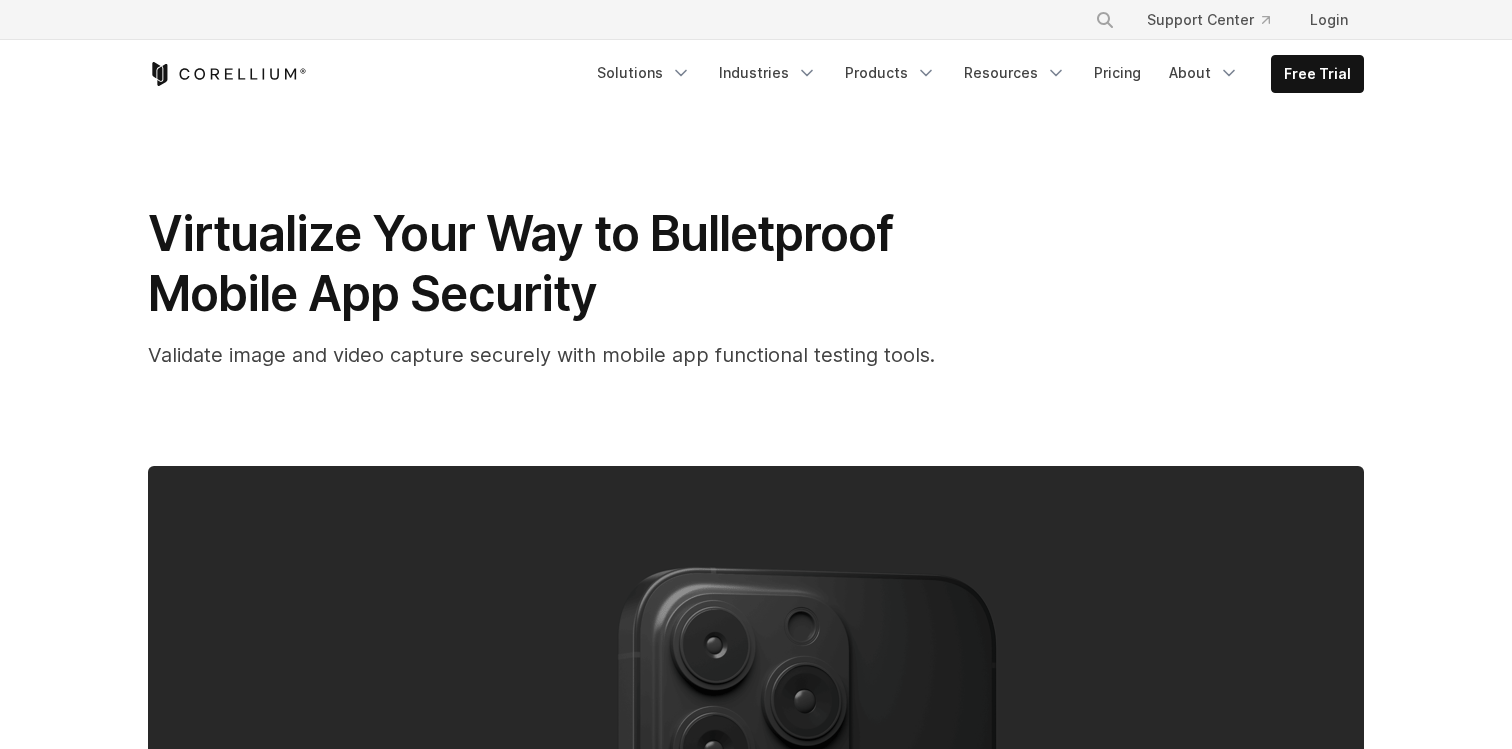 scroll, scrollTop: 0, scrollLeft: 0, axis: both 